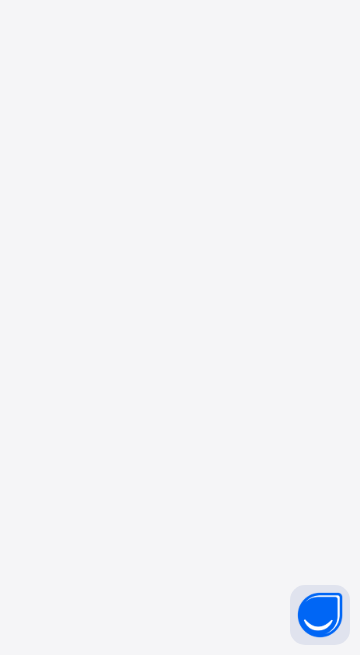 scroll, scrollTop: 0, scrollLeft: 0, axis: both 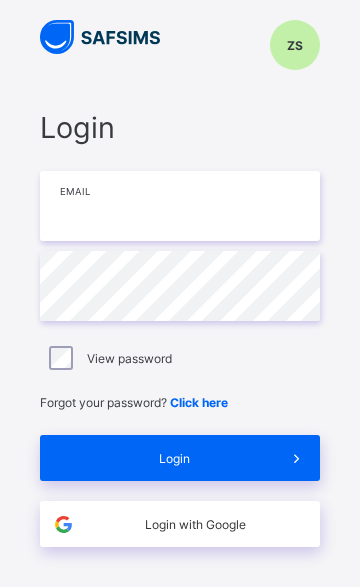 click at bounding box center [180, 206] 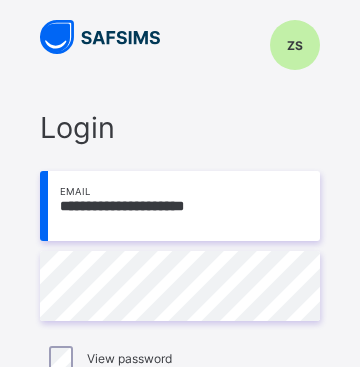 type on "**********" 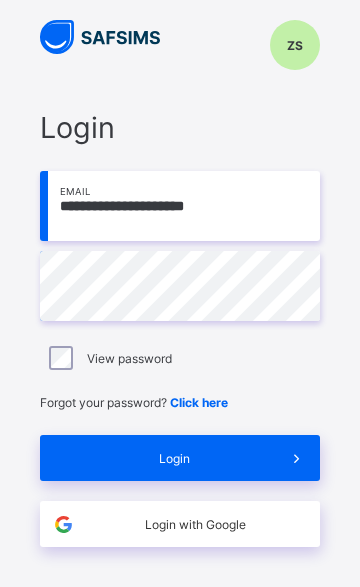 click on "Login" at bounding box center [180, 458] 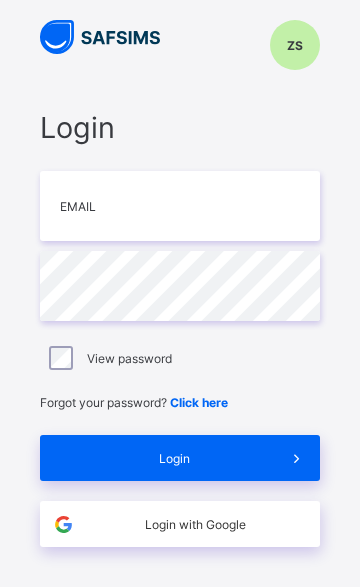 scroll, scrollTop: 0, scrollLeft: 0, axis: both 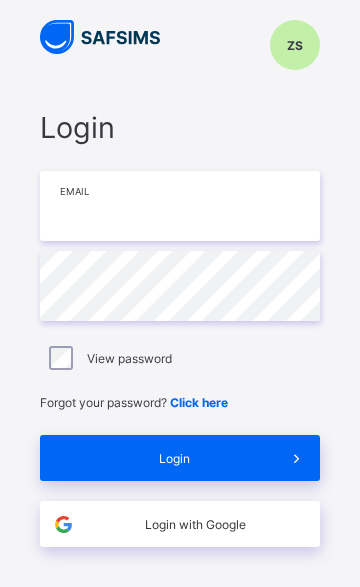 click at bounding box center [180, 206] 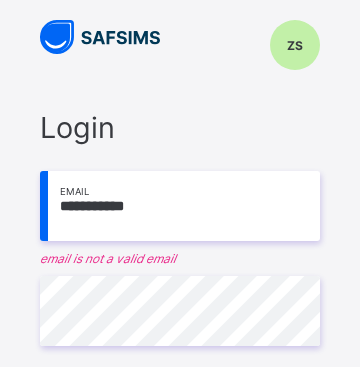 click on "**********" at bounding box center [180, 346] 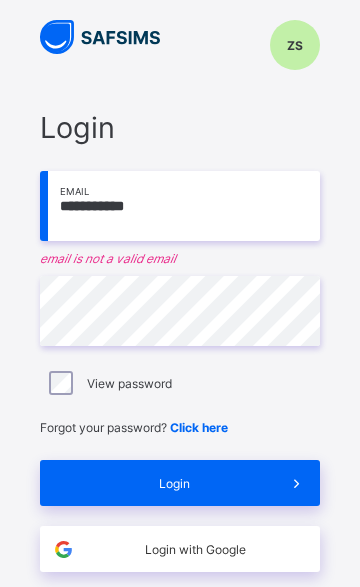 click on "**********" at bounding box center [180, 206] 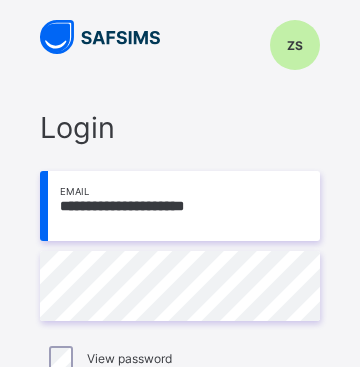 type on "**********" 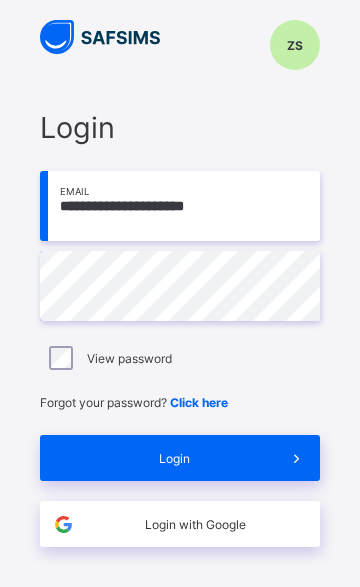 click on "Login" at bounding box center (174, 458) 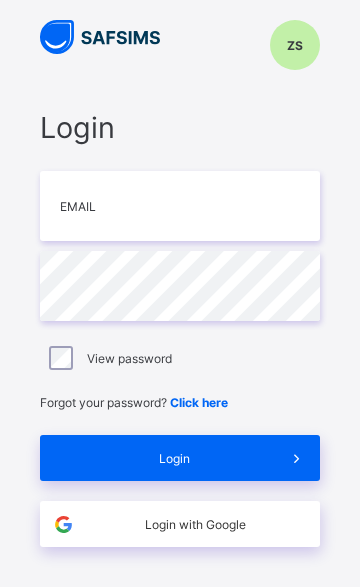 scroll, scrollTop: 0, scrollLeft: 0, axis: both 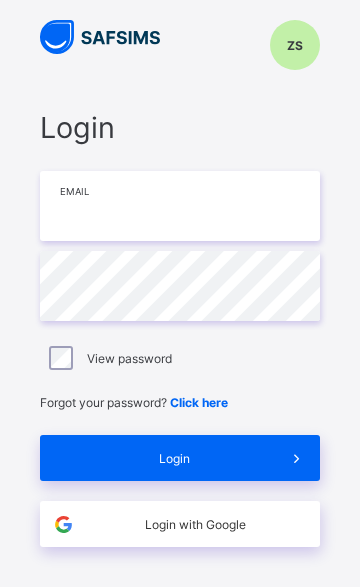 click at bounding box center (180, 206) 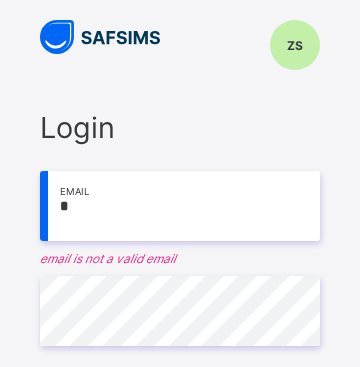 type on "**********" 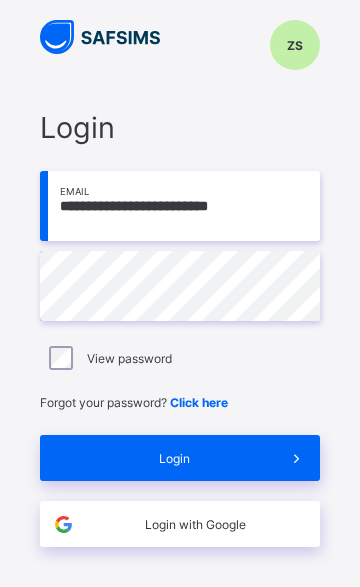 click on "Login" at bounding box center (180, 458) 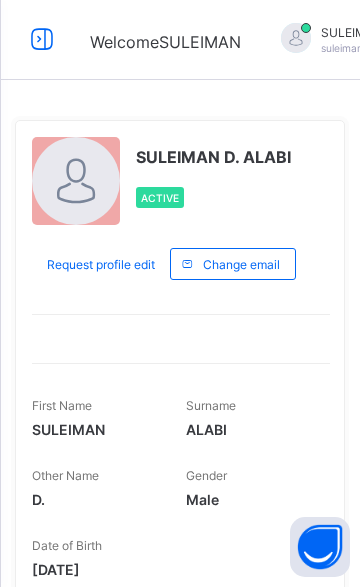 scroll, scrollTop: 0, scrollLeft: 0, axis: both 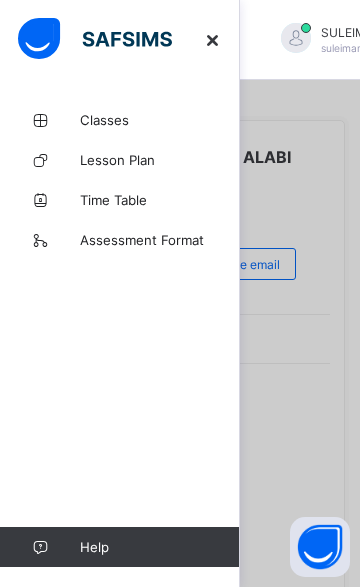 click on "Classes" at bounding box center [160, 120] 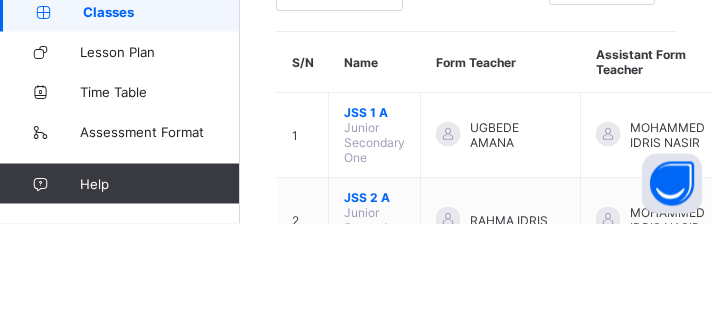 scroll, scrollTop: 97, scrollLeft: 0, axis: vertical 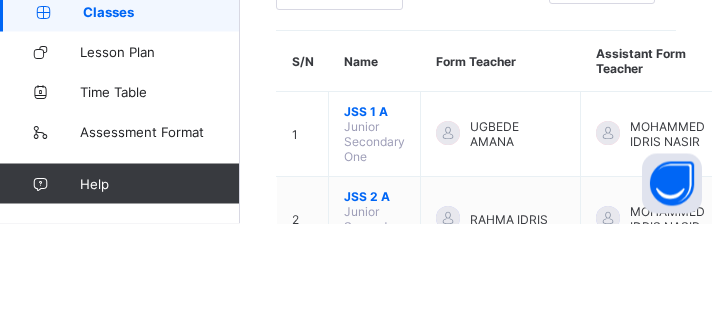 click on "JSS 2   A" at bounding box center [374, 305] 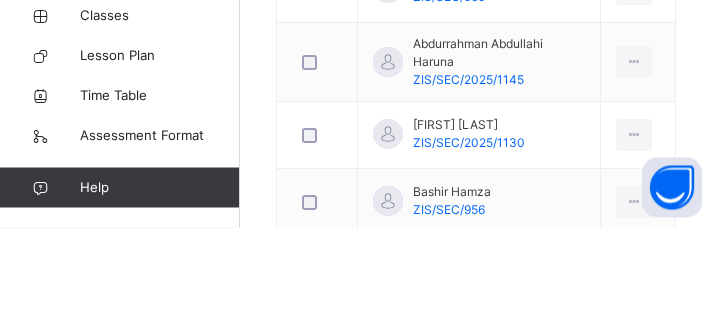 scroll, scrollTop: 678, scrollLeft: 0, axis: vertical 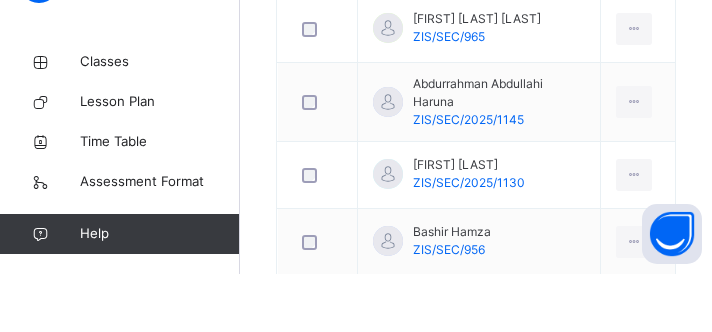 click on "More Options" at bounding box center (614, -251) 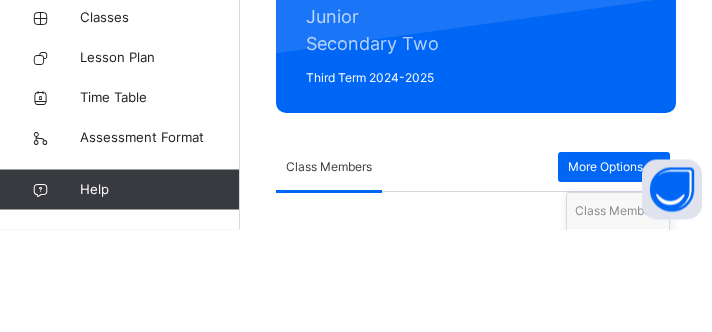 click on "Subjects" at bounding box center (618, 350) 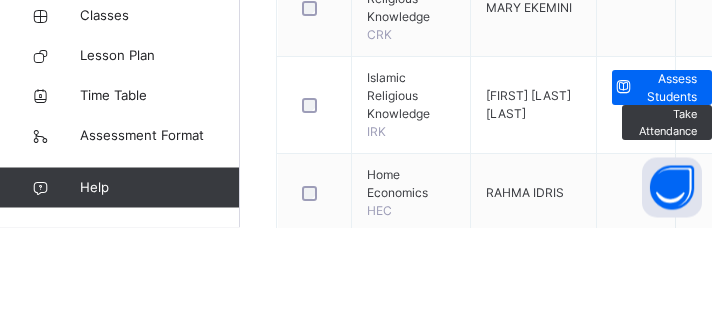 scroll, scrollTop: 933, scrollLeft: 0, axis: vertical 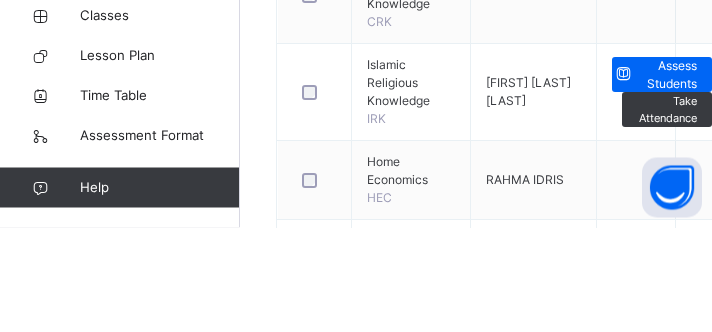 click on "Assess Students" at bounding box center (666, 180) 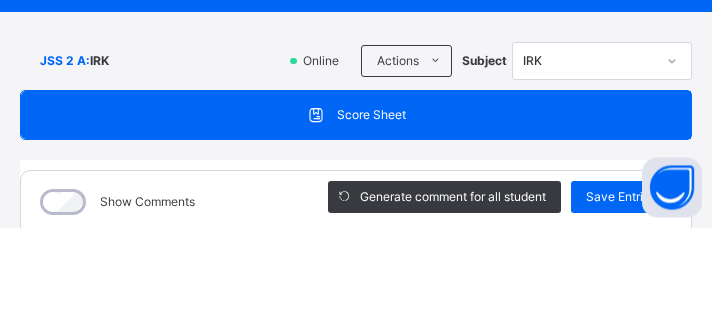 type on "*" 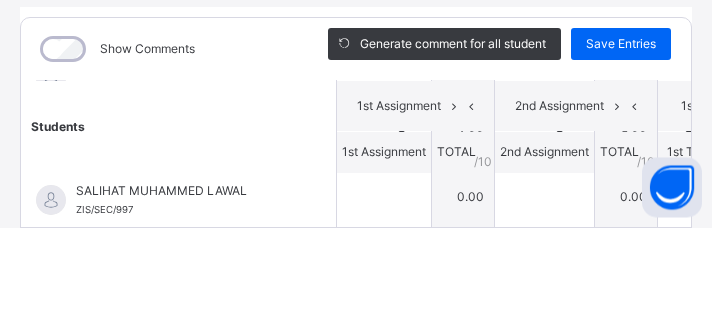 scroll, scrollTop: 996, scrollLeft: 0, axis: vertical 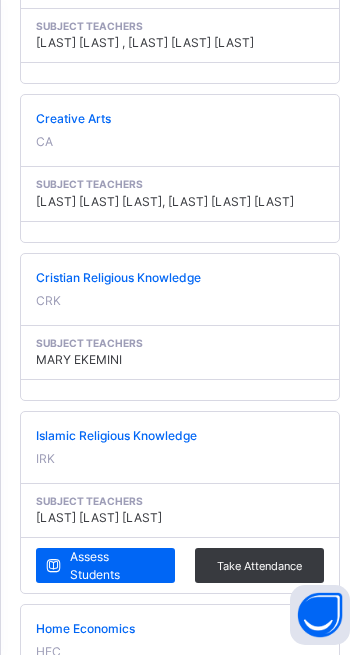 click on "Assess Students" at bounding box center [115, 566] 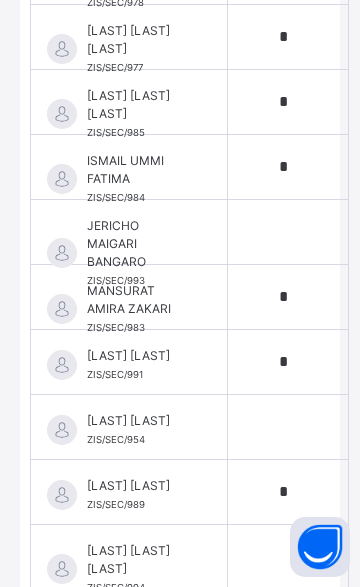 scroll, scrollTop: 0, scrollLeft: 0, axis: both 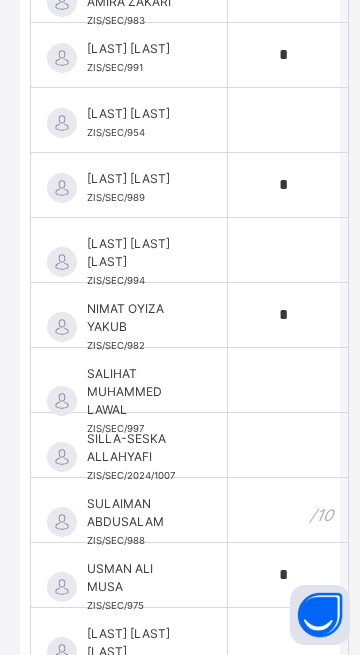 click at bounding box center [288, 510] 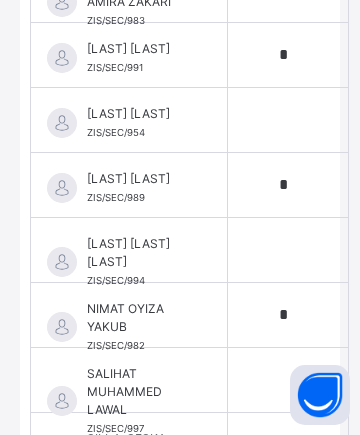 scroll, scrollTop: 1217, scrollLeft: 10, axis: both 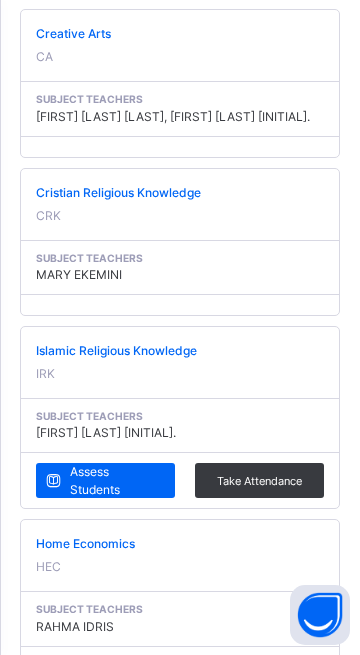 click on "Assess Students" at bounding box center [115, 481] 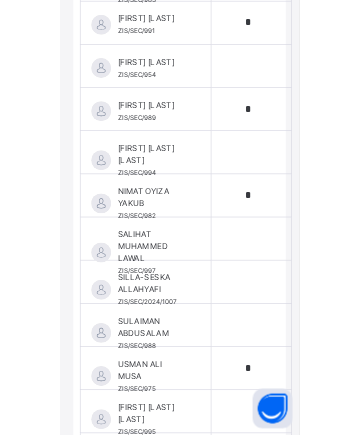 scroll, scrollTop: 1243, scrollLeft: 0, axis: vertical 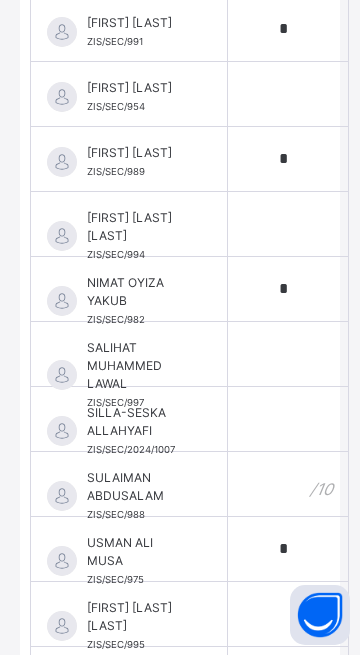 click at bounding box center [288, 484] 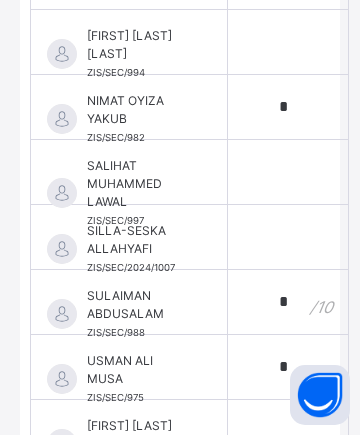scroll, scrollTop: 1397, scrollLeft: 0, axis: vertical 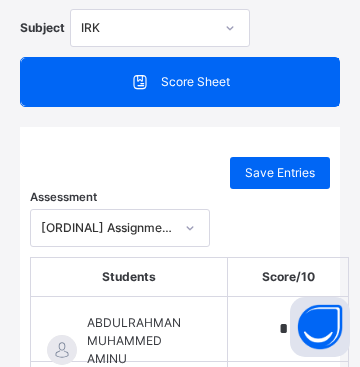 type on "*" 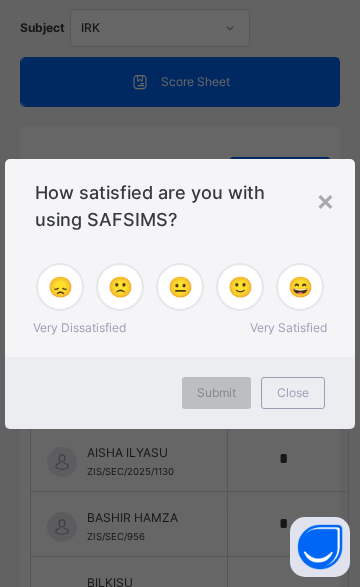 click on "Close" at bounding box center (293, 393) 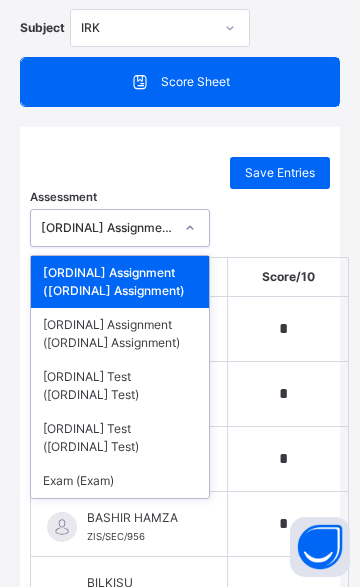 click on "[ORDINAL] Assignment ([ORDINAL] Assignment)" at bounding box center (120, 334) 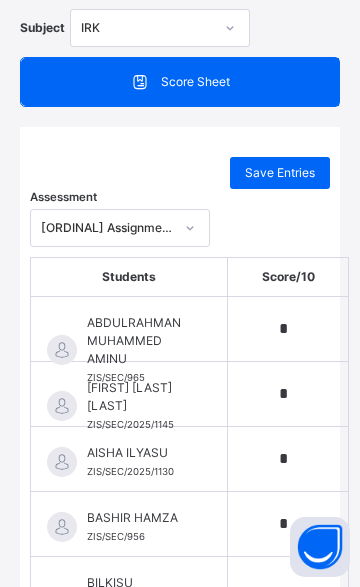 type on "*" 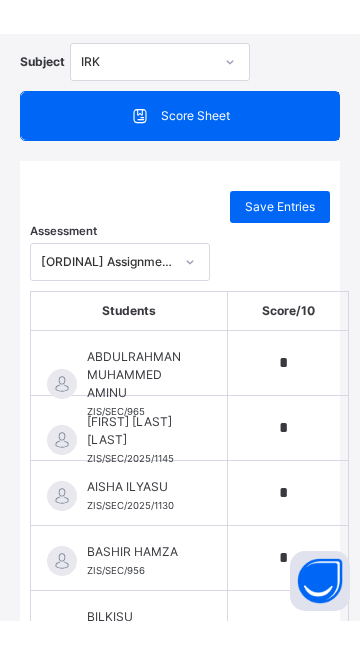 scroll, scrollTop: 1366, scrollLeft: 0, axis: vertical 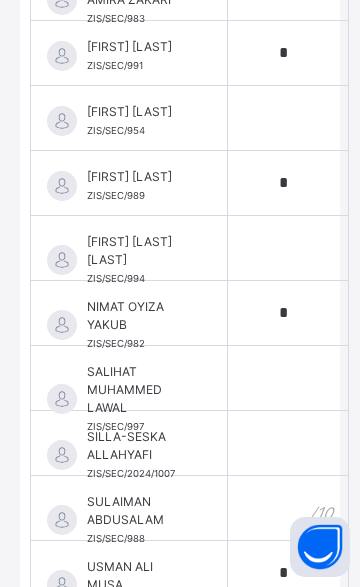 click at bounding box center (288, 508) 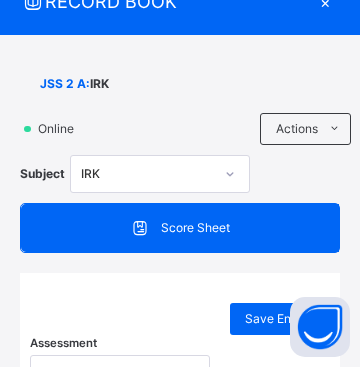 scroll, scrollTop: 42, scrollLeft: 10, axis: both 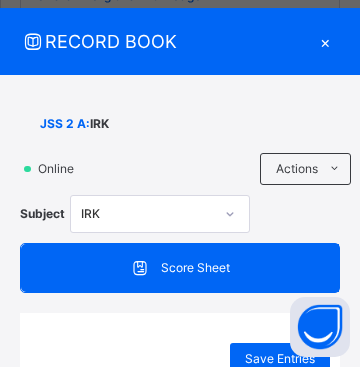 type on "*" 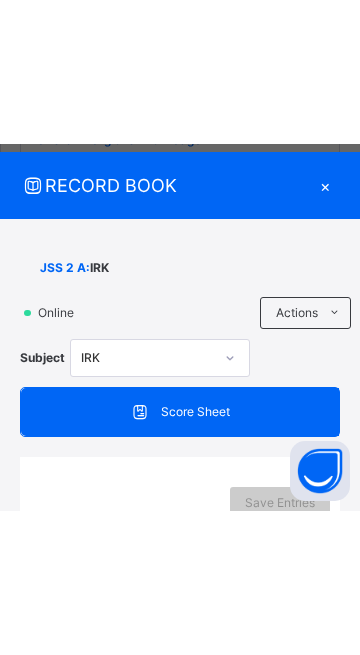 scroll, scrollTop: 1298, scrollLeft: 0, axis: vertical 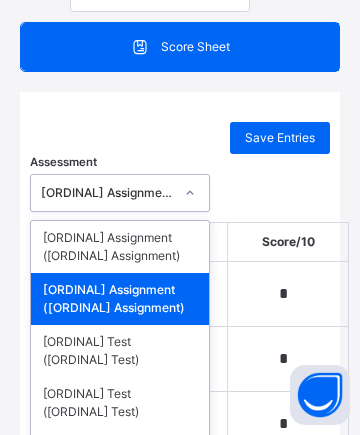 click on "[ORDINAL] Test ([ORDINAL] Test)" at bounding box center (120, 351) 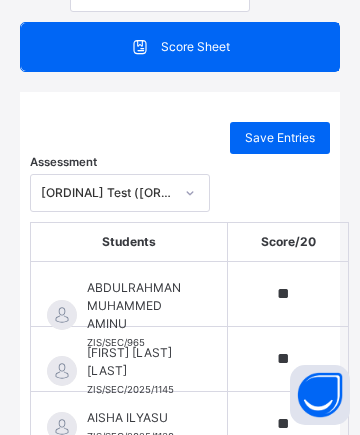 type on "**" 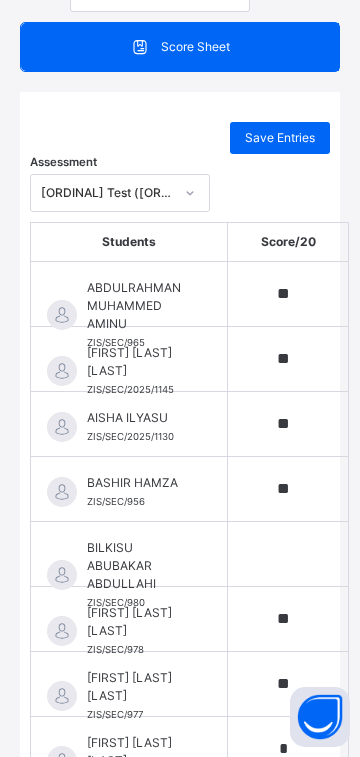 click on "[FIRST] [LAST] [LAST] [ID]" at bounding box center [129, 359] 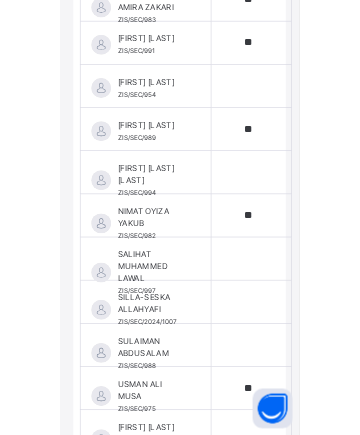 scroll, scrollTop: 1212, scrollLeft: 0, axis: vertical 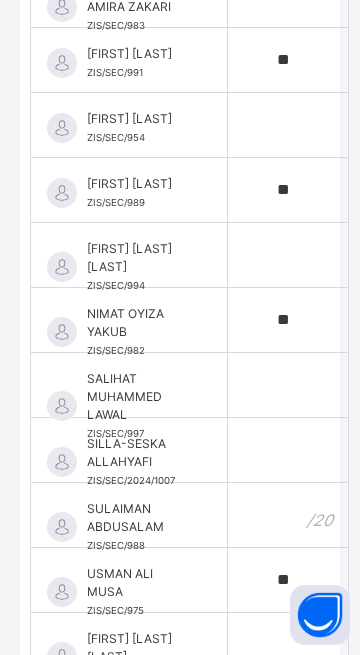 click at bounding box center (288, 515) 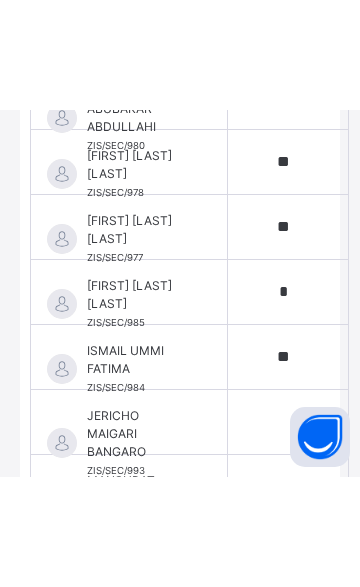 scroll, scrollTop: 278, scrollLeft: 0, axis: vertical 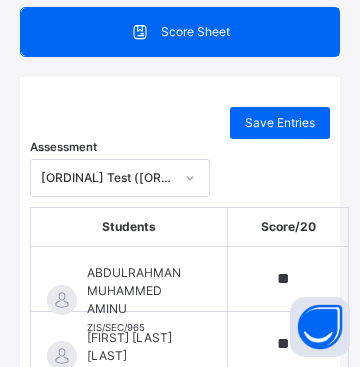 type on "**" 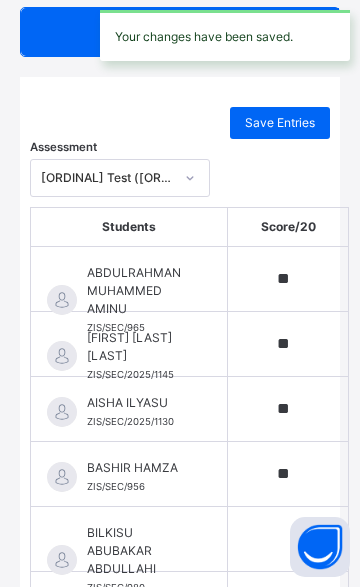 click on "Save Entries" at bounding box center [180, 123] 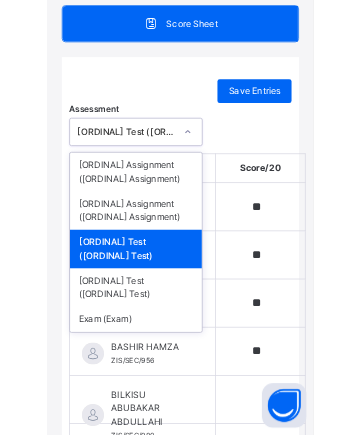 scroll, scrollTop: 1230, scrollLeft: 0, axis: vertical 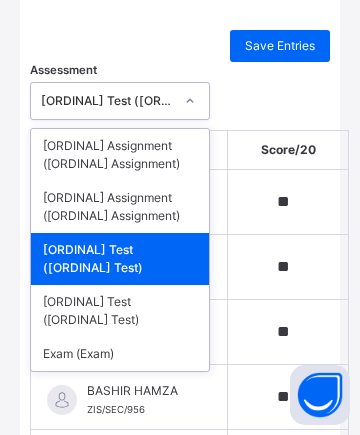 click on "[ORDINAL] Test ([ORDINAL] Test)" at bounding box center [120, 311] 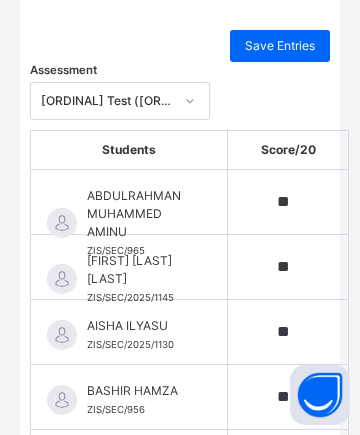 type on "**" 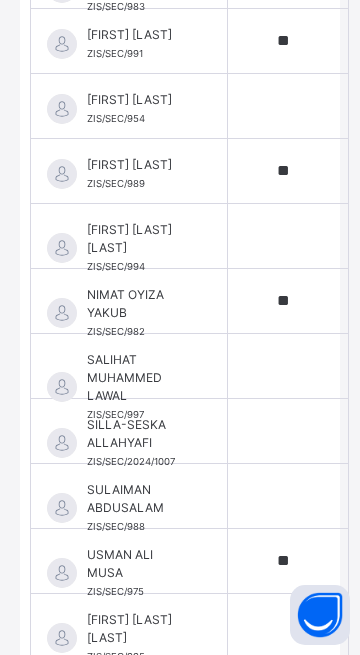 scroll, scrollTop: 1131, scrollLeft: 0, axis: vertical 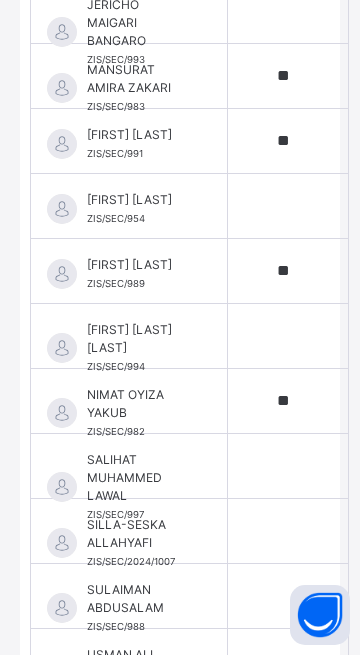 click on "[FIRST] [LAST] [ID]" at bounding box center [129, 596] 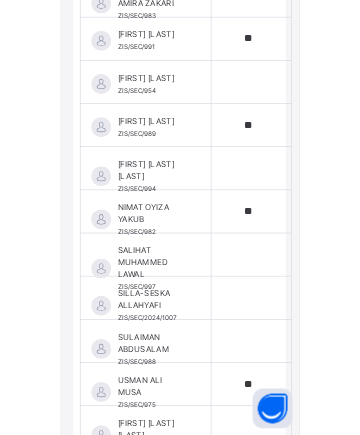 scroll, scrollTop: 1169, scrollLeft: 0, axis: vertical 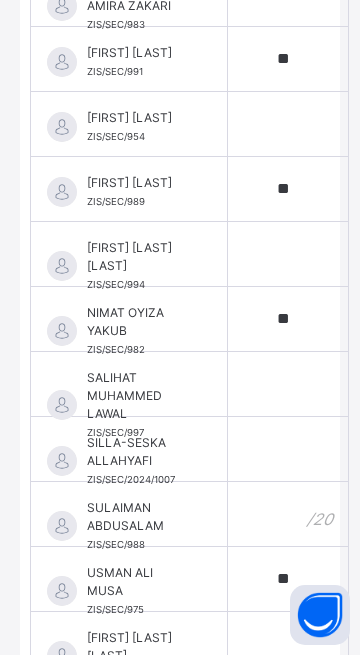 click at bounding box center (288, 514) 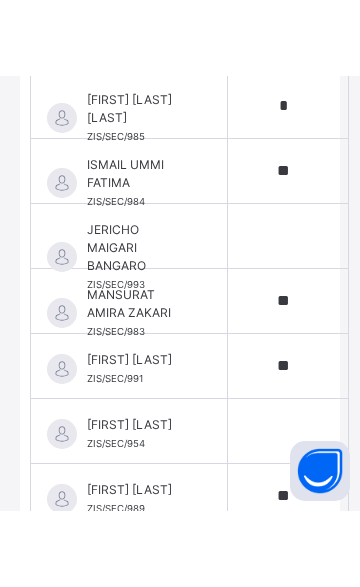 scroll, scrollTop: 215, scrollLeft: 0, axis: vertical 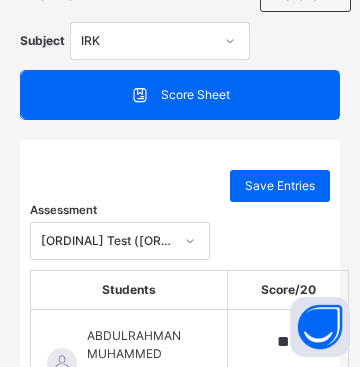 type on "**" 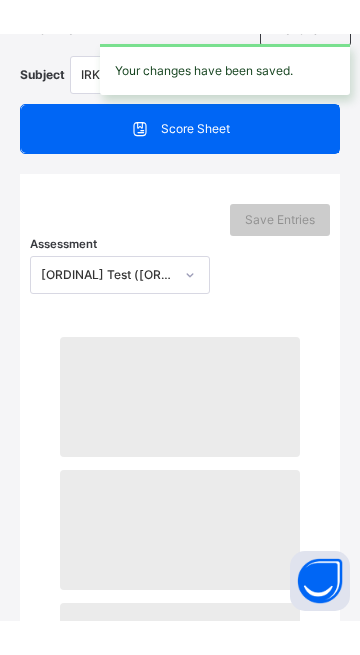 scroll, scrollTop: 1157, scrollLeft: 0, axis: vertical 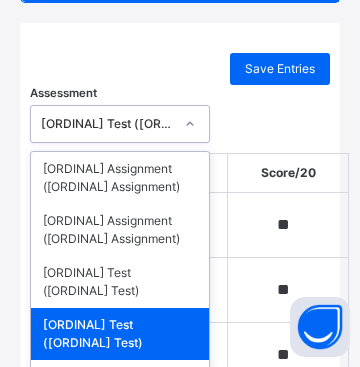 click on "Exam (Exam)" at bounding box center [120, 377] 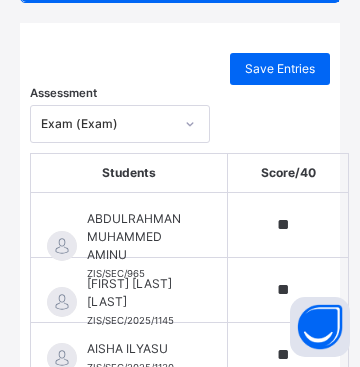 type on "**" 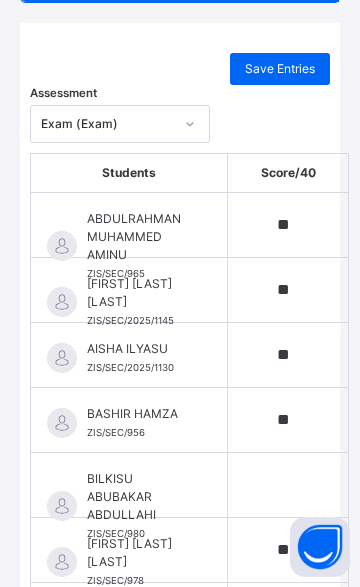 scroll, scrollTop: 905, scrollLeft: 0, axis: vertical 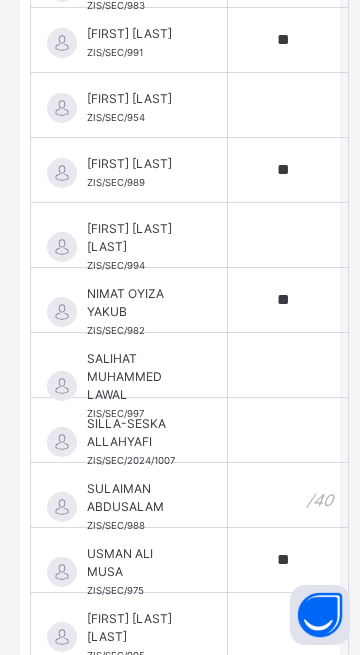 click at bounding box center (288, 495) 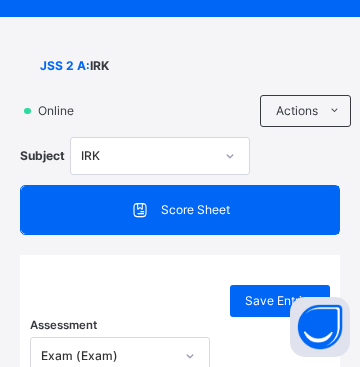 scroll, scrollTop: 99, scrollLeft: 10, axis: both 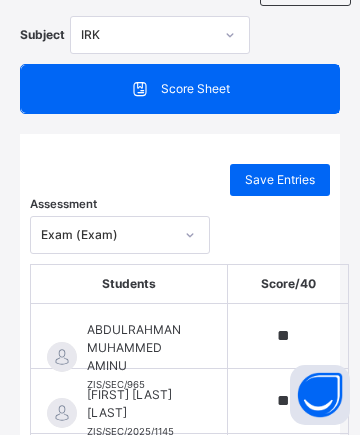 type on "**" 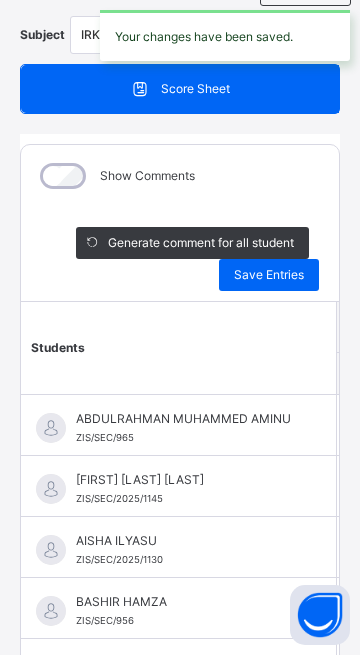 click on "ABDULRAHMAN MUHAMMED AMINU" at bounding box center (183, 419) 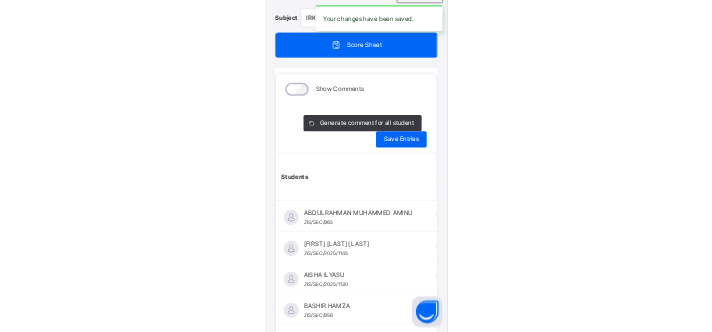 scroll, scrollTop: 1533, scrollLeft: 0, axis: vertical 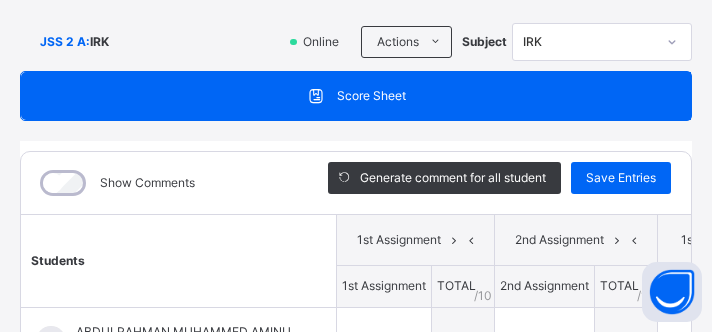 click on "Score Sheet" at bounding box center [356, 96] 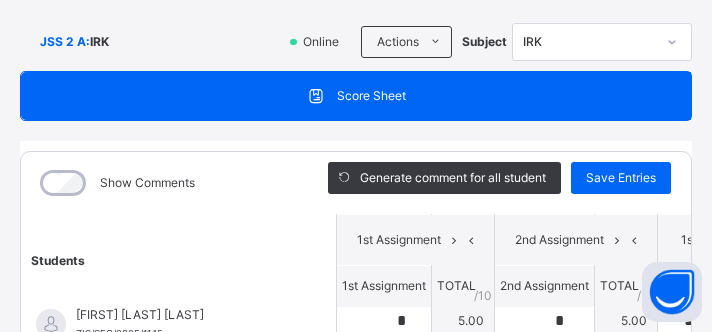 scroll, scrollTop: 78, scrollLeft: 0, axis: vertical 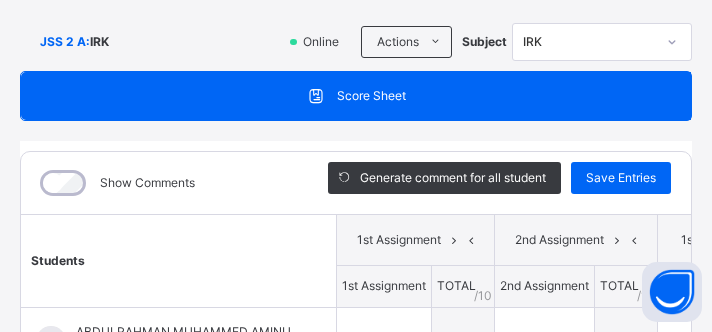 type on "*" 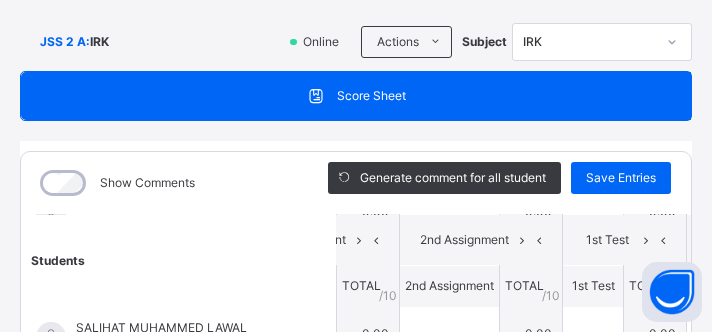 scroll, scrollTop: 996, scrollLeft: 95, axis: both 